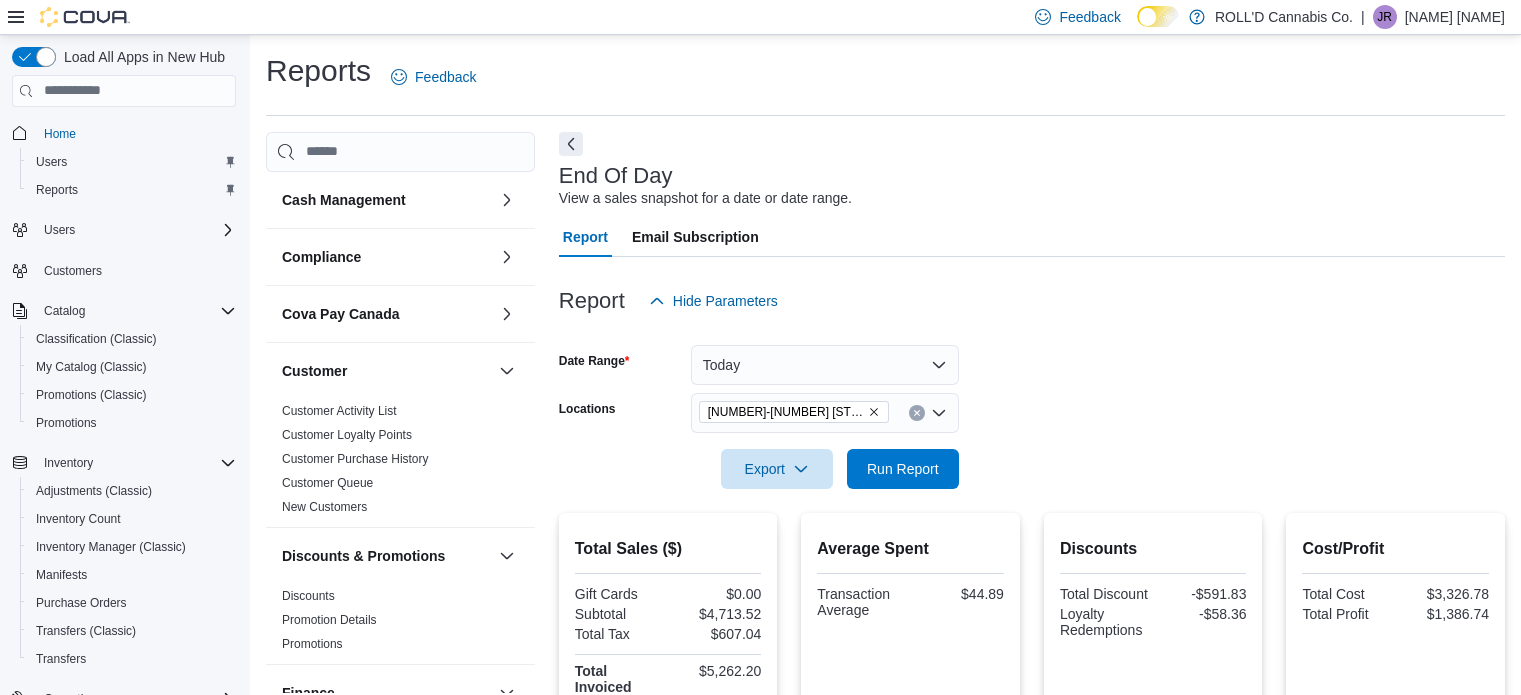 scroll, scrollTop: 0, scrollLeft: 0, axis: both 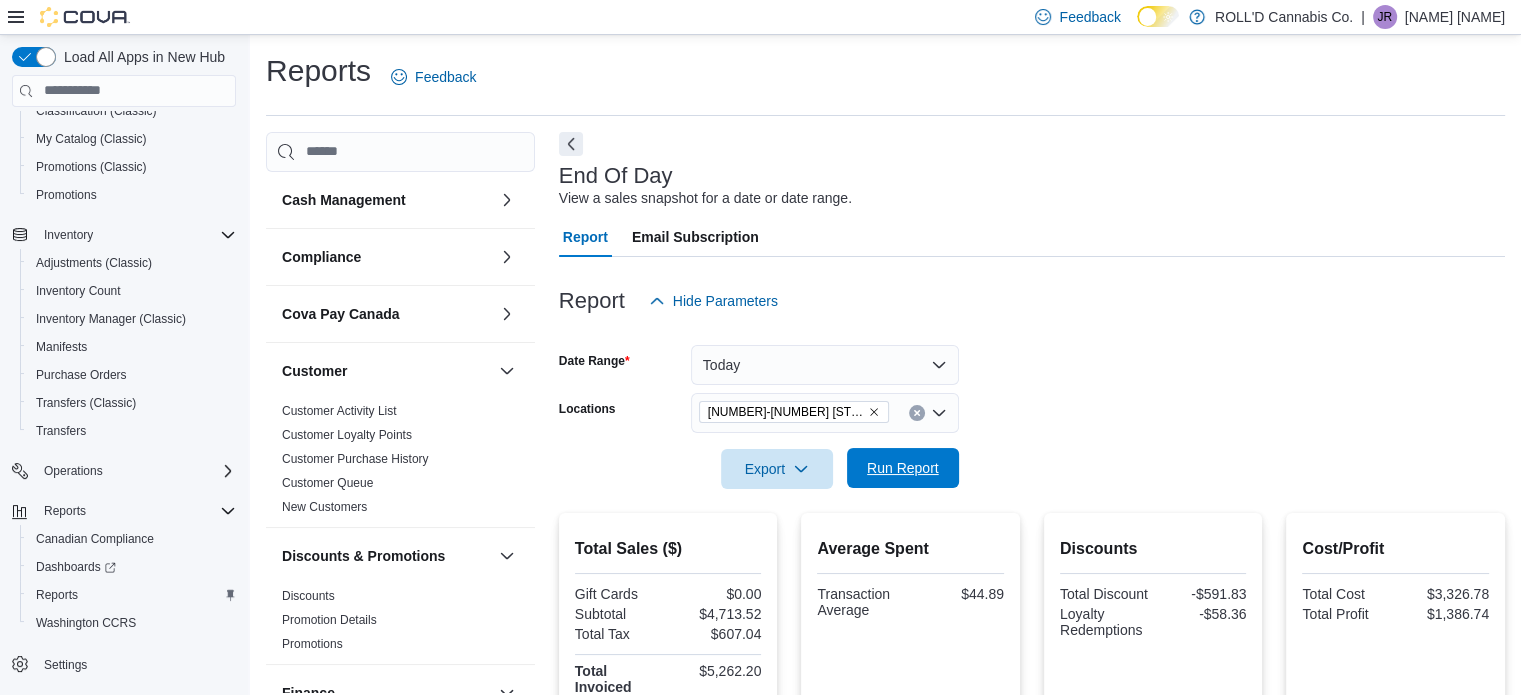 click on "Run Report" at bounding box center [903, 468] 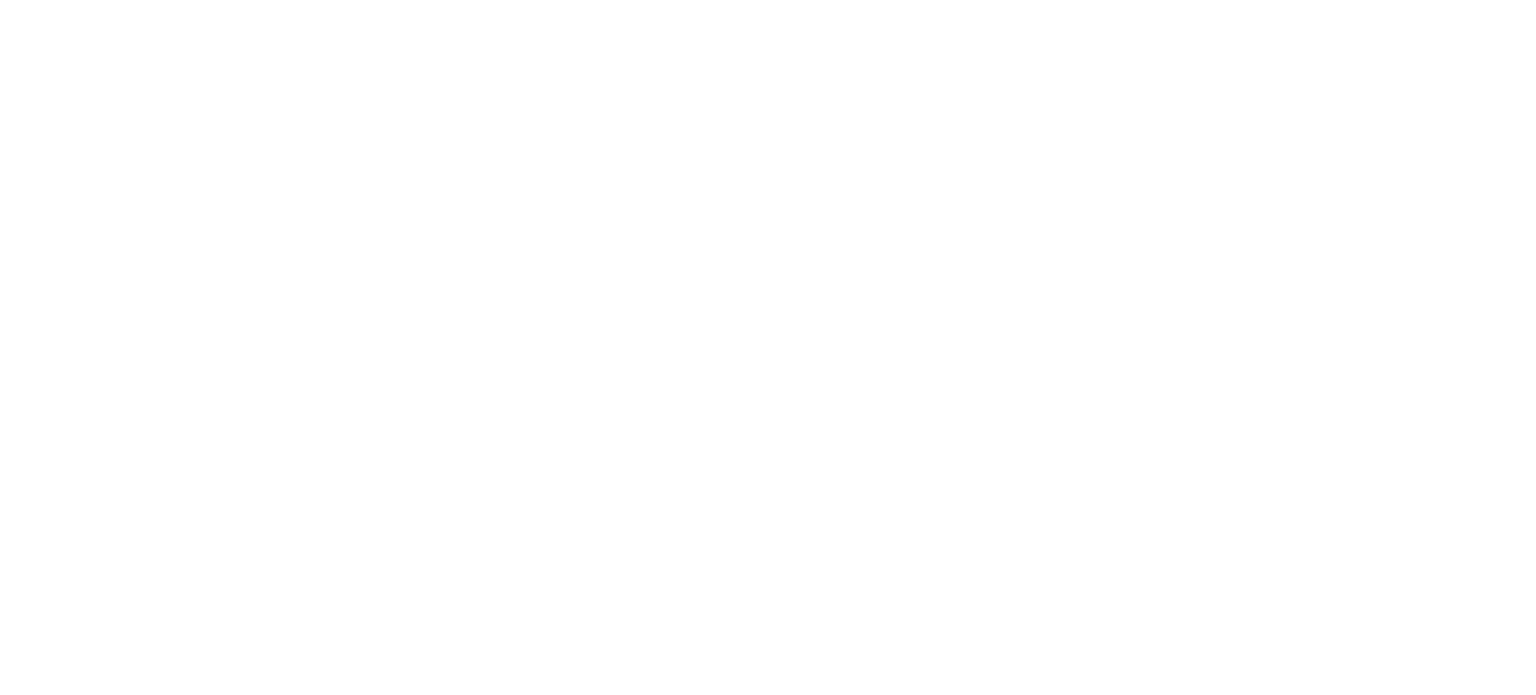 scroll, scrollTop: 0, scrollLeft: 0, axis: both 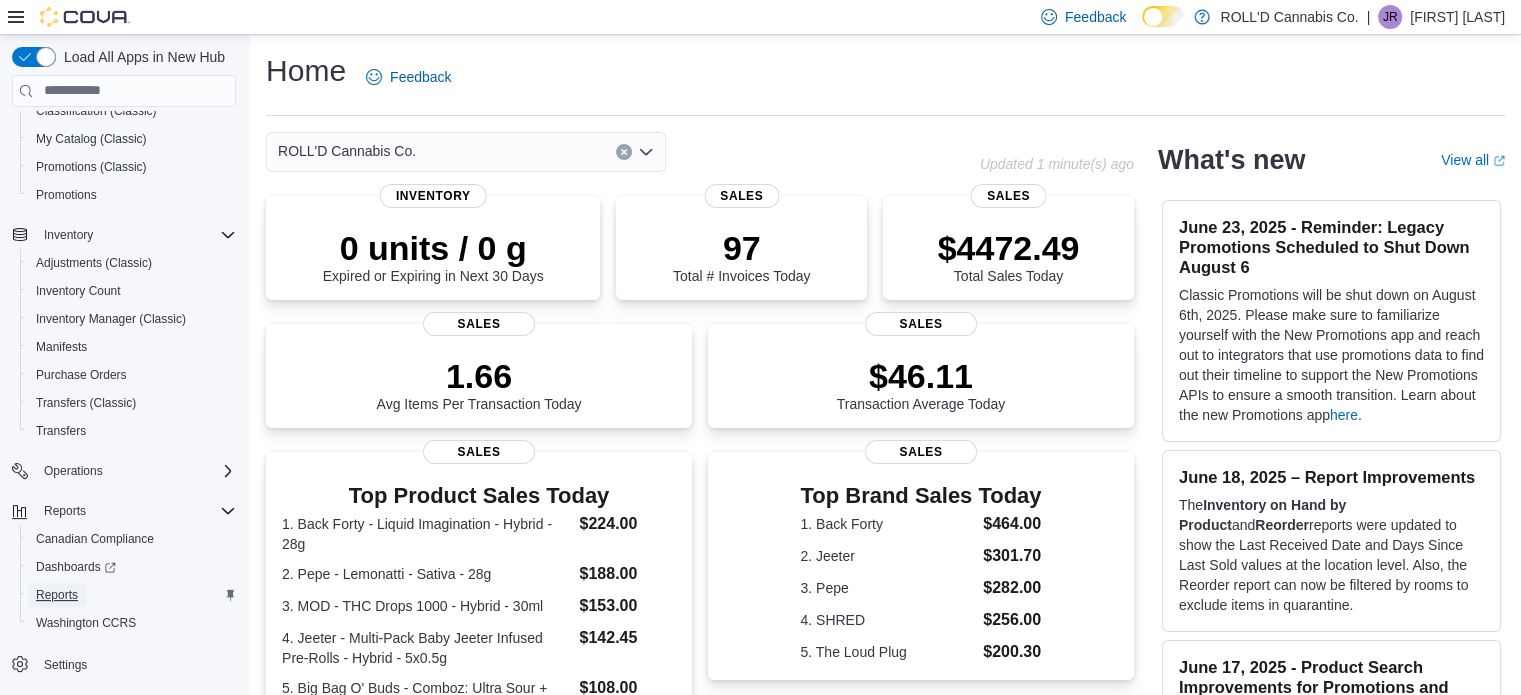 click on "Reports" at bounding box center [57, 595] 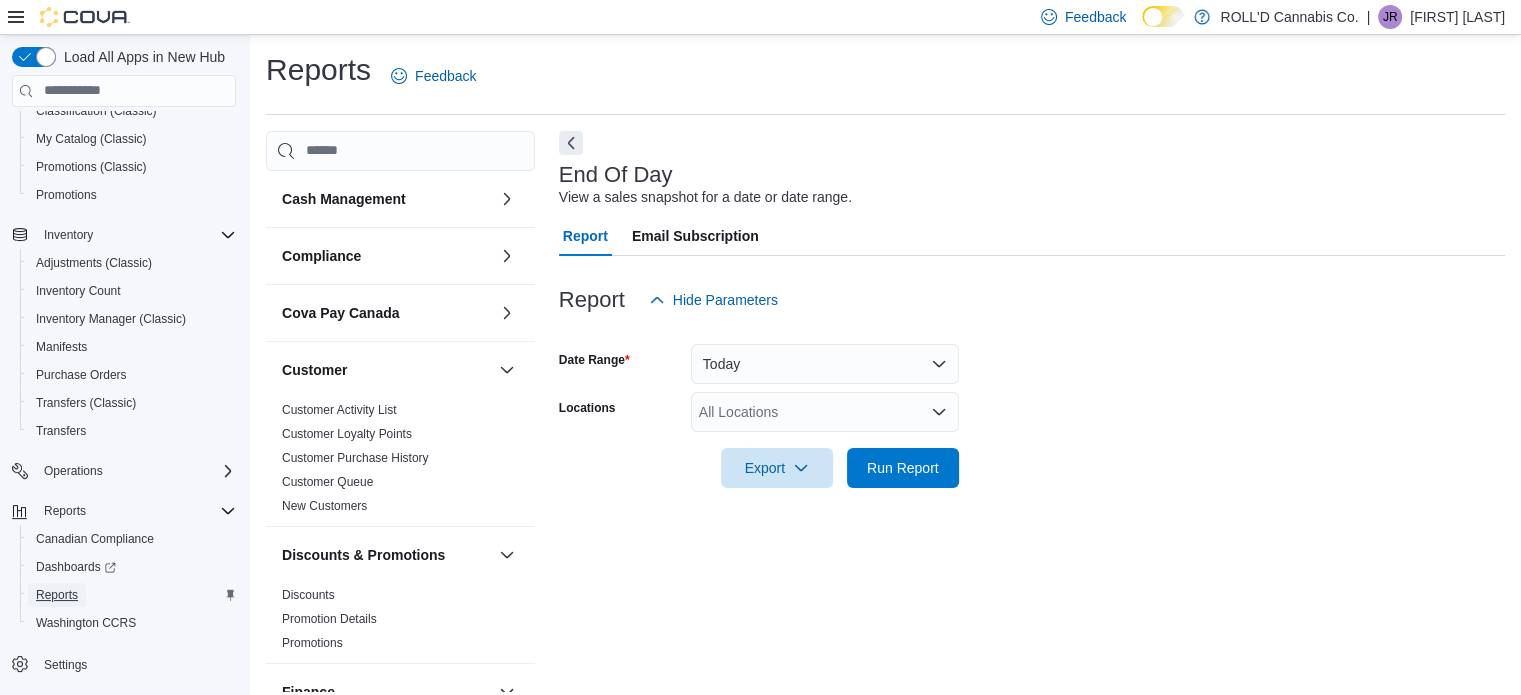 scroll, scrollTop: 13, scrollLeft: 0, axis: vertical 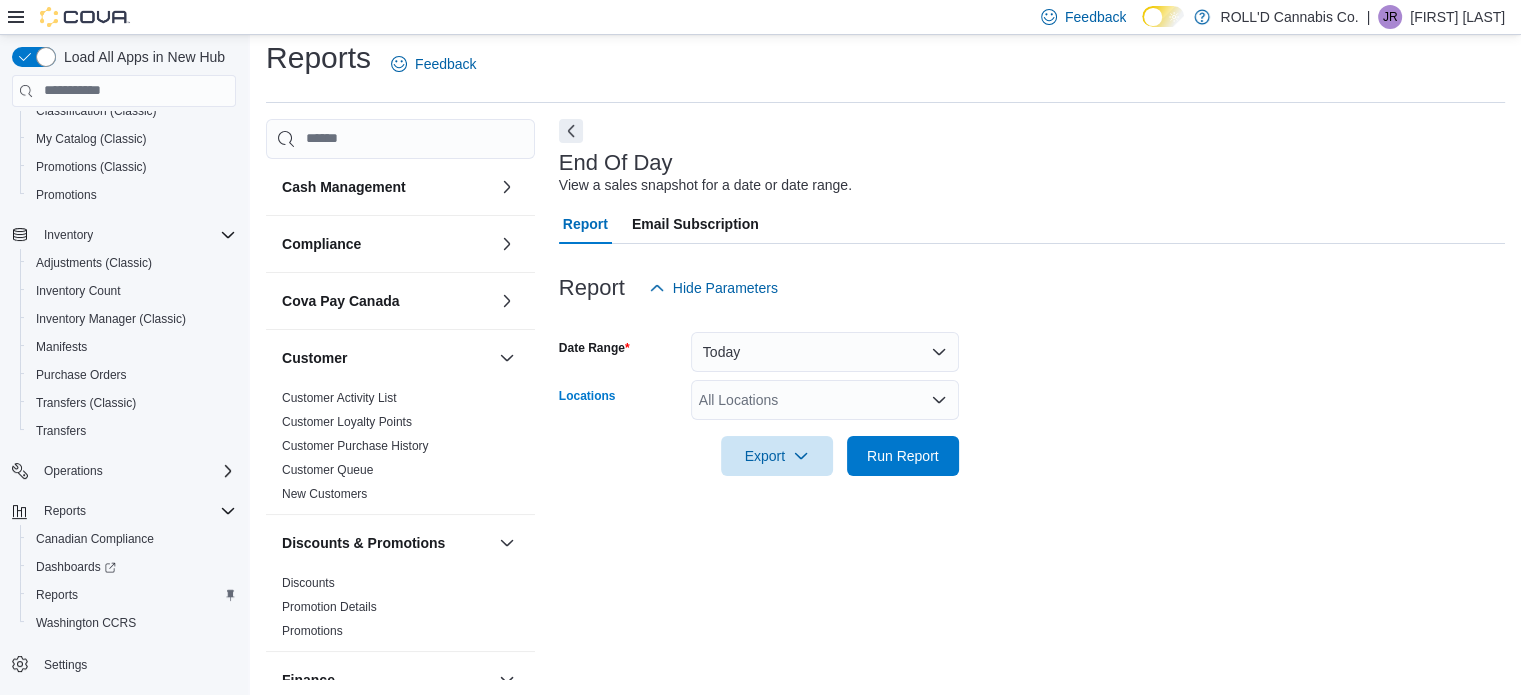 click on "All Locations" at bounding box center [825, 400] 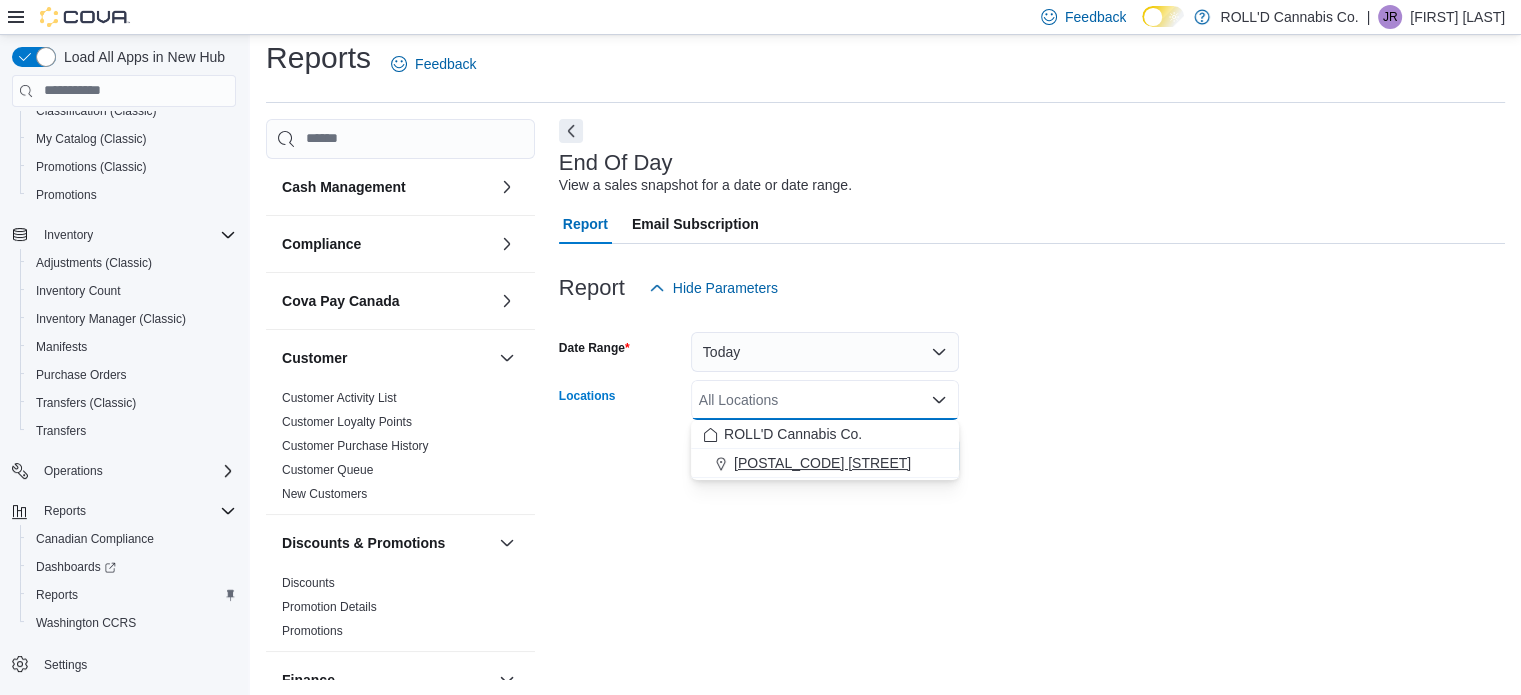 click on "[NUMBER] [STREET]" at bounding box center (822, 463) 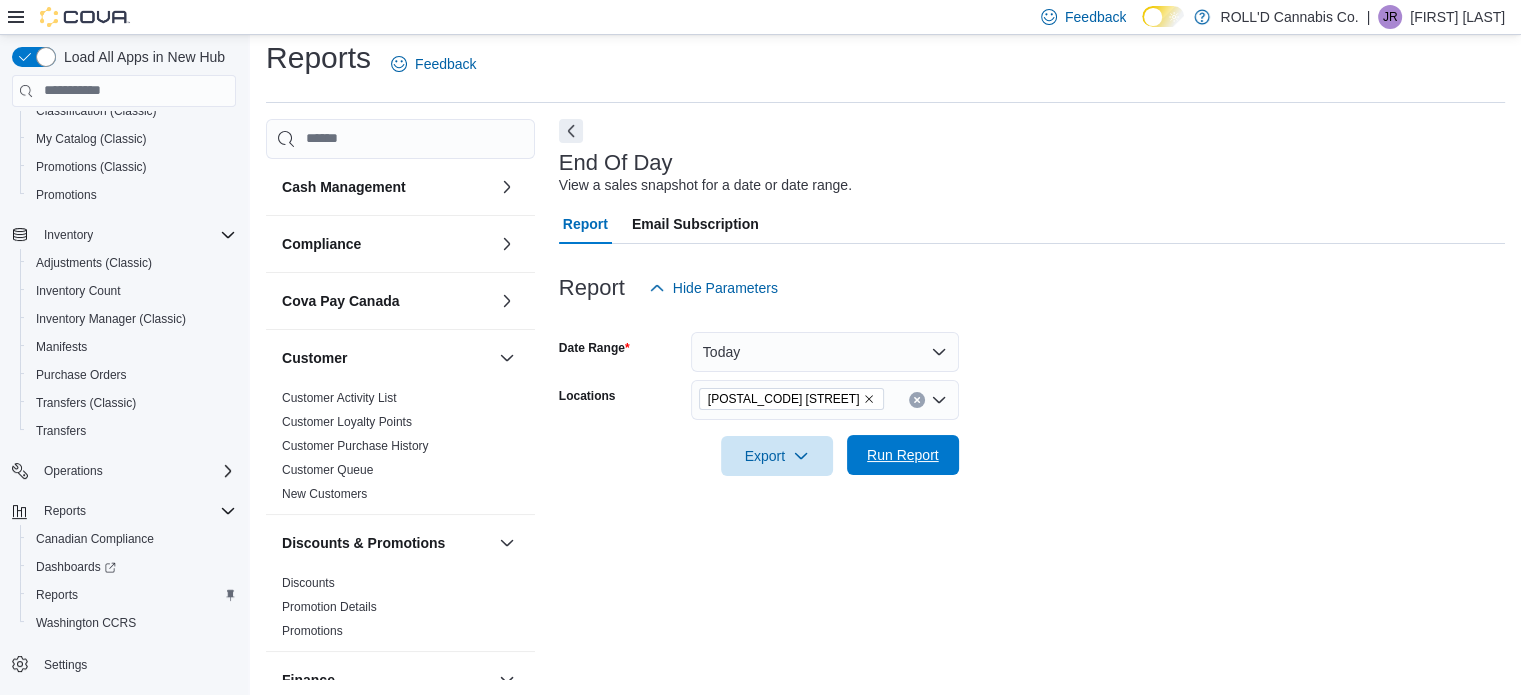 click on "Run Report" at bounding box center [903, 455] 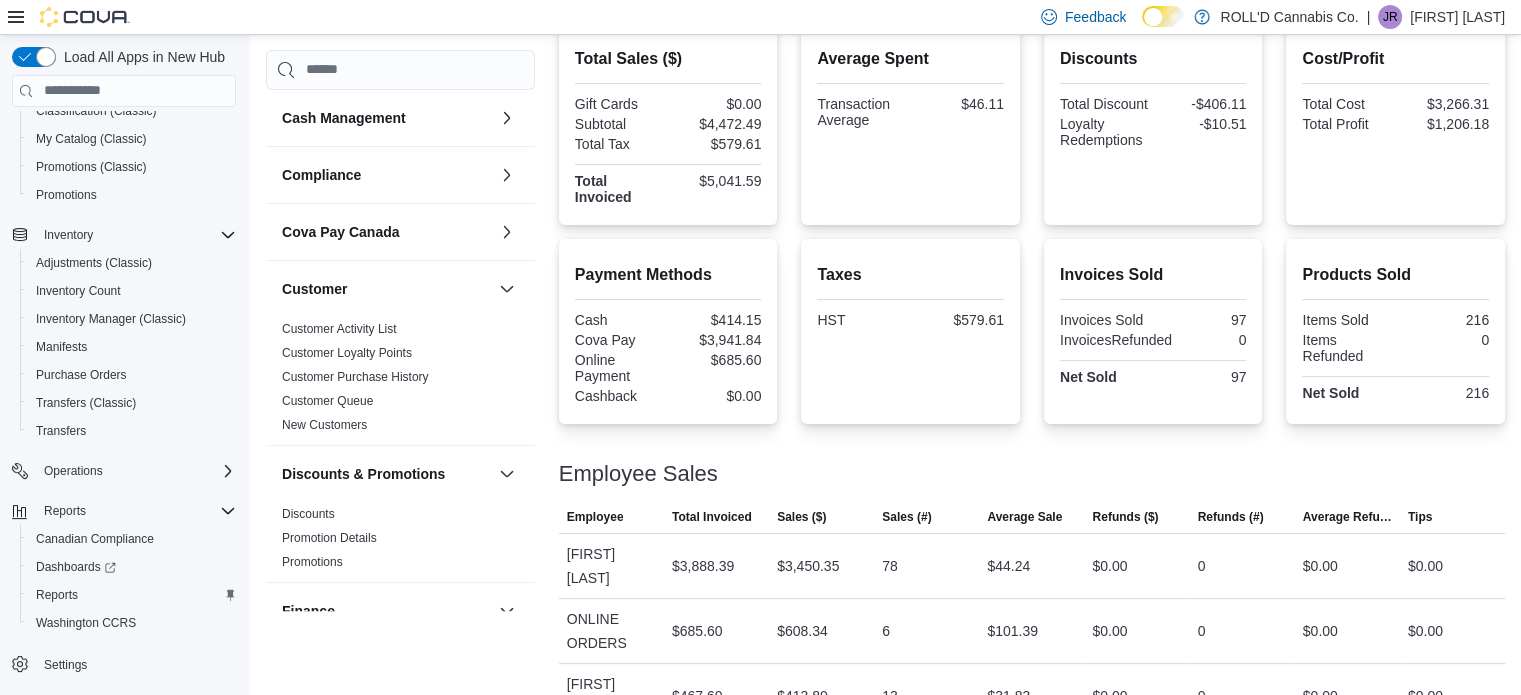 scroll, scrollTop: 0, scrollLeft: 0, axis: both 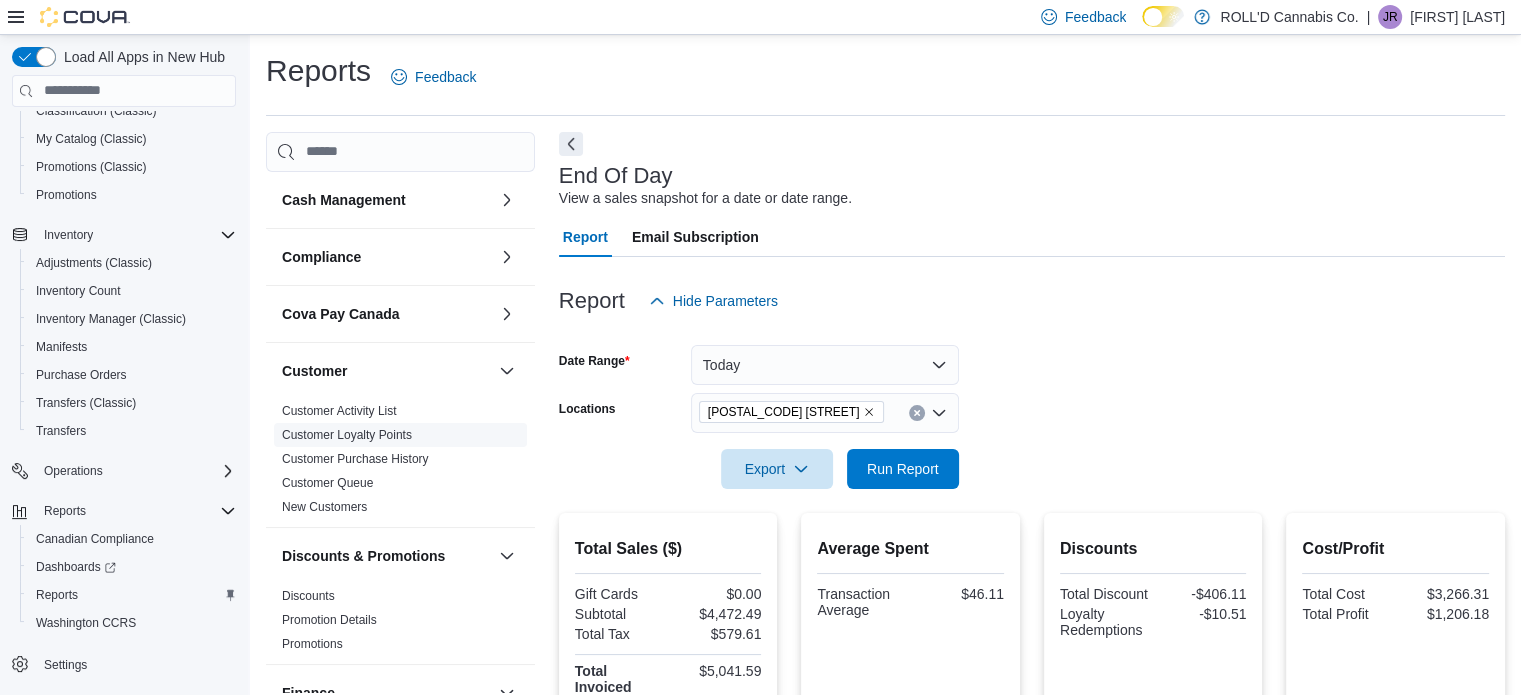 click on "Customer Loyalty Points" at bounding box center (347, 435) 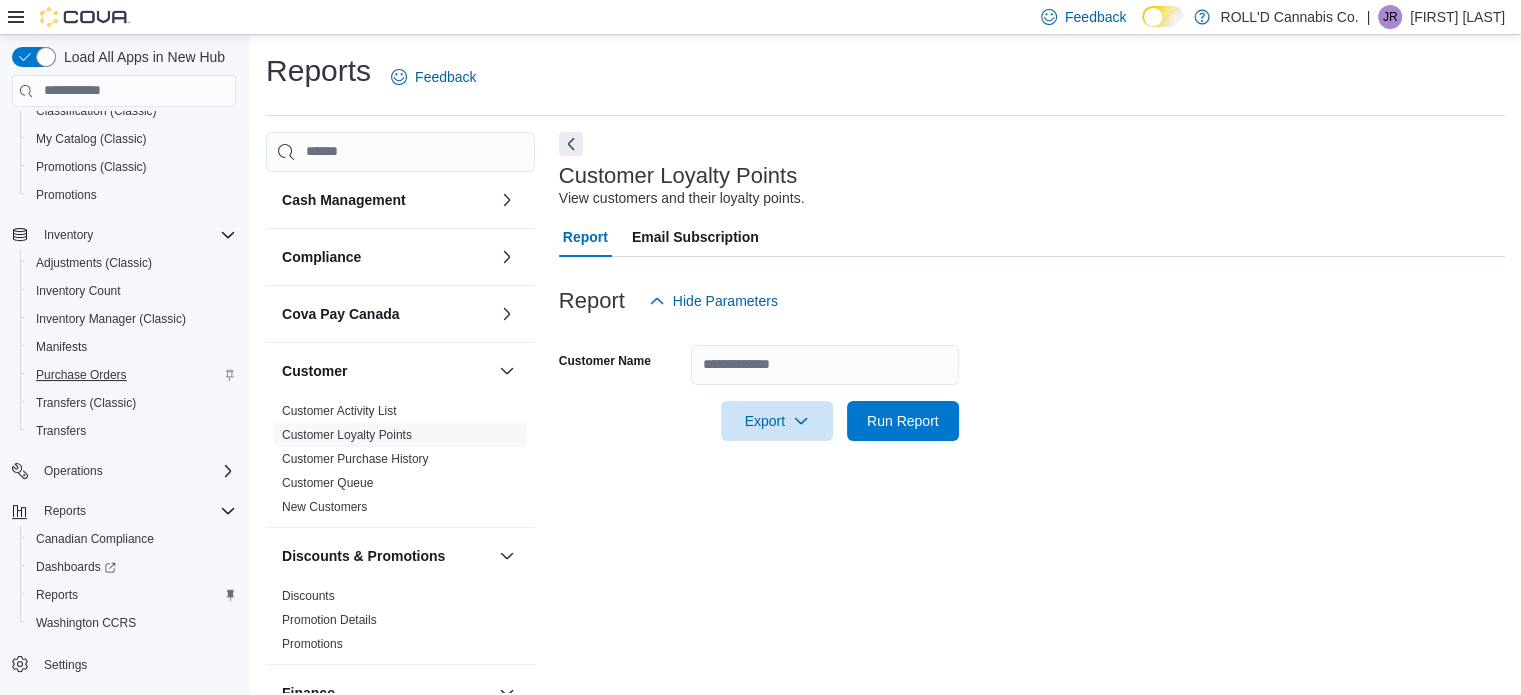 scroll, scrollTop: 13, scrollLeft: 0, axis: vertical 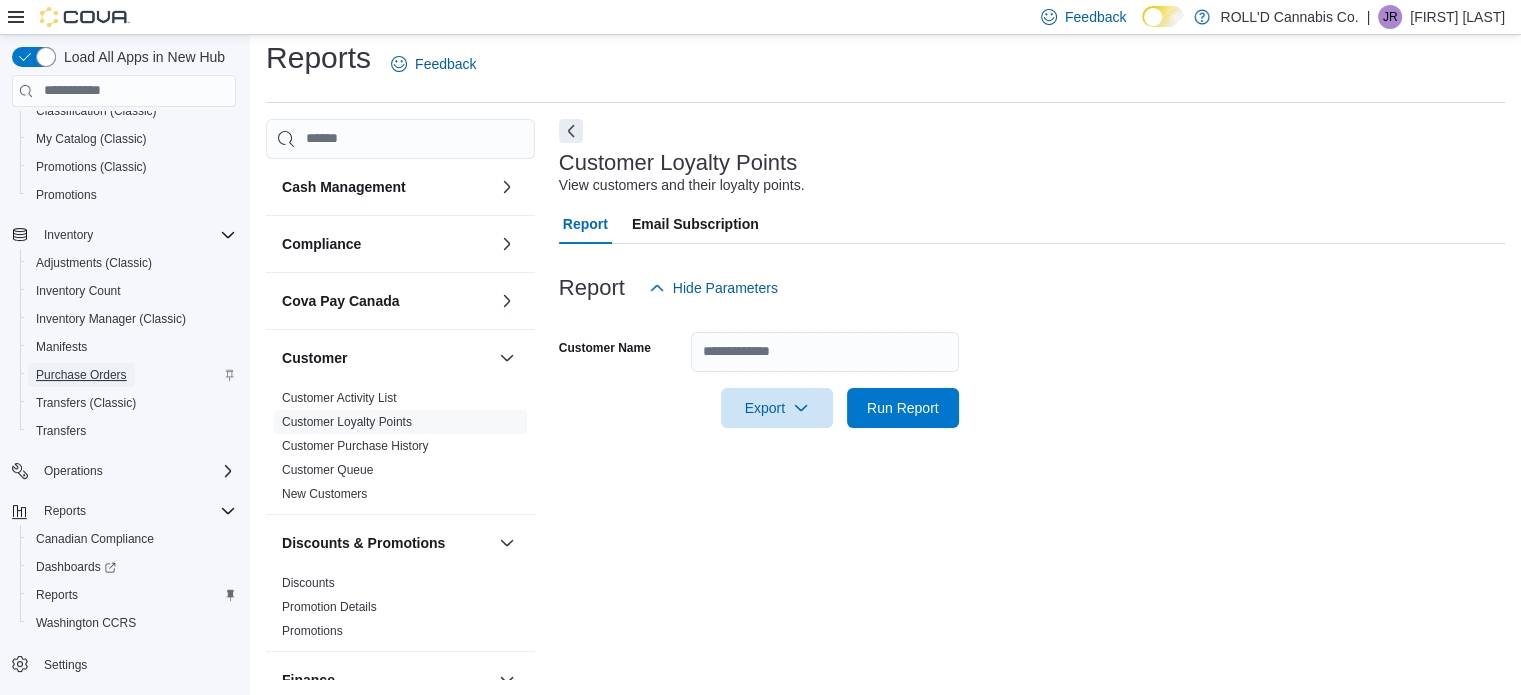 click on "Purchase Orders" at bounding box center [81, 375] 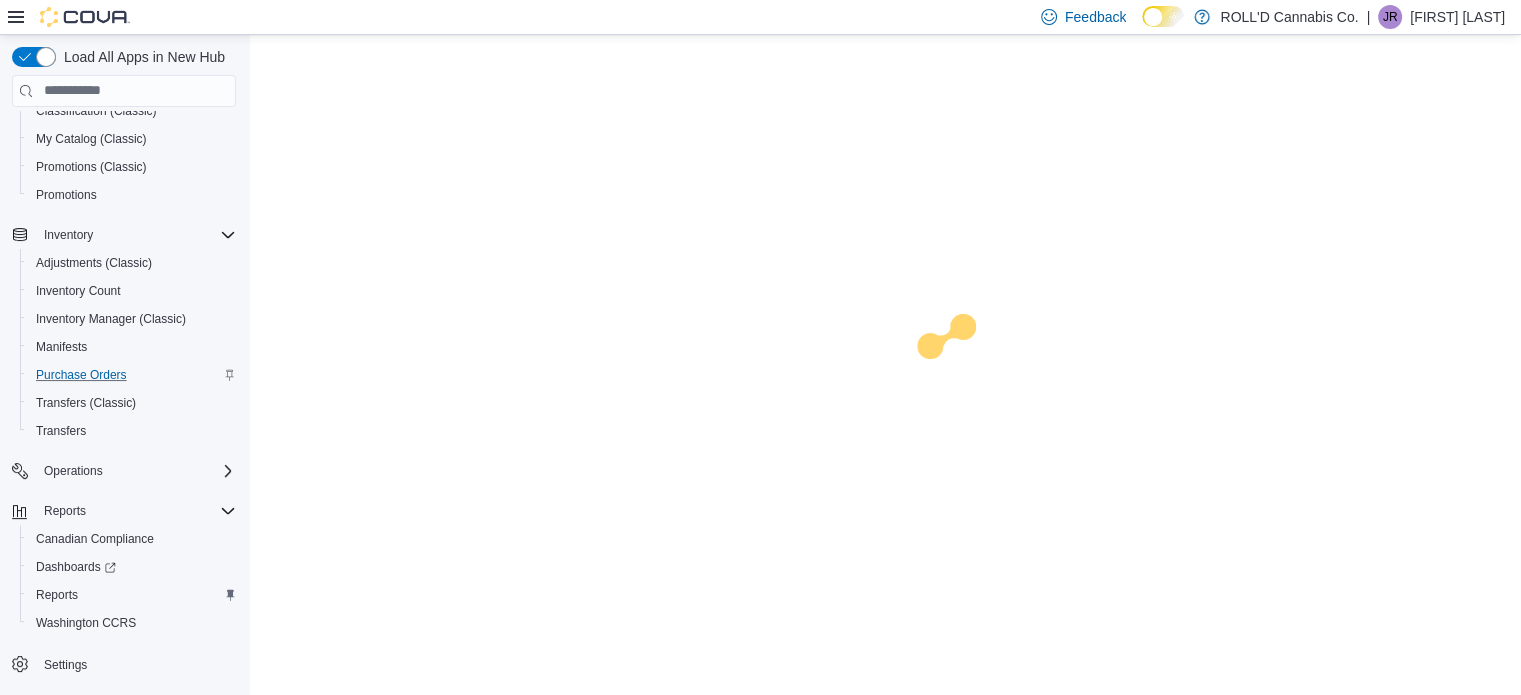 scroll, scrollTop: 0, scrollLeft: 0, axis: both 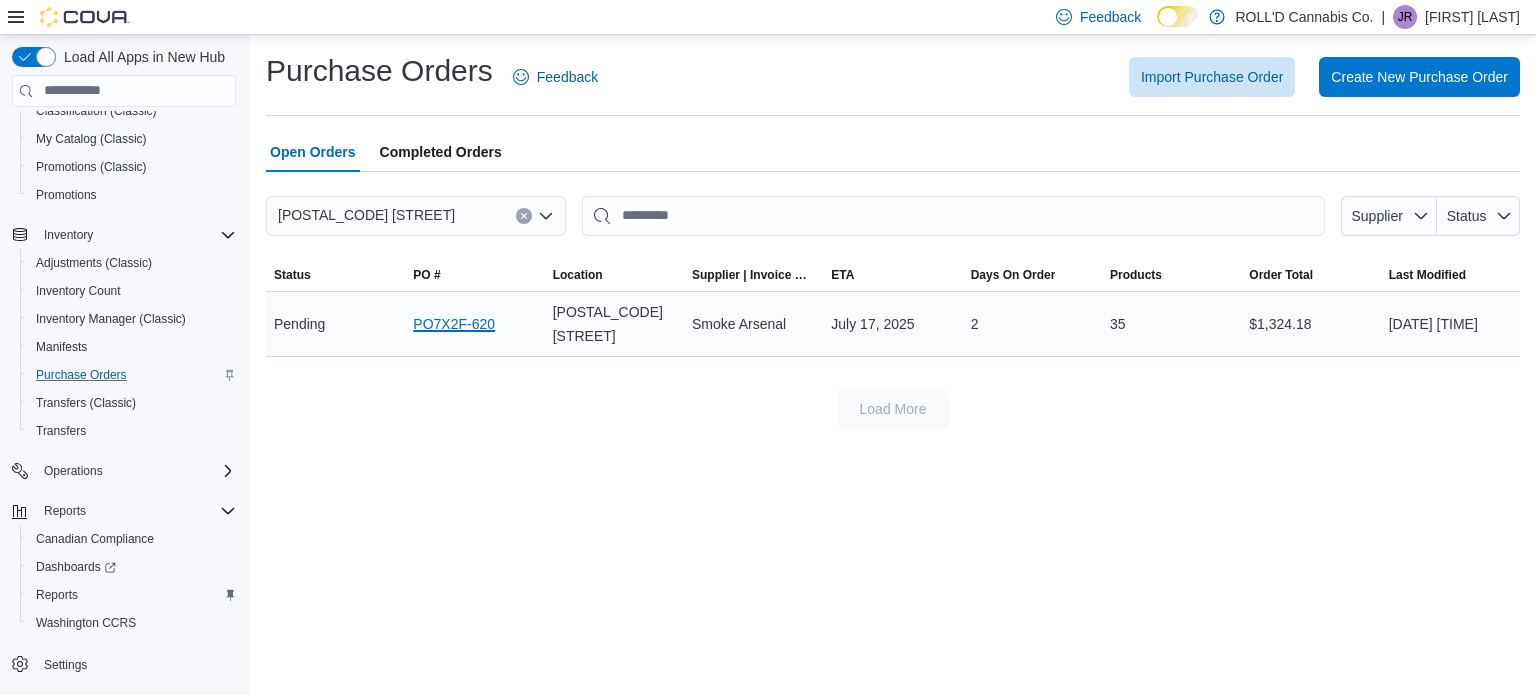 click on "[ORDER_ID]" at bounding box center (454, 324) 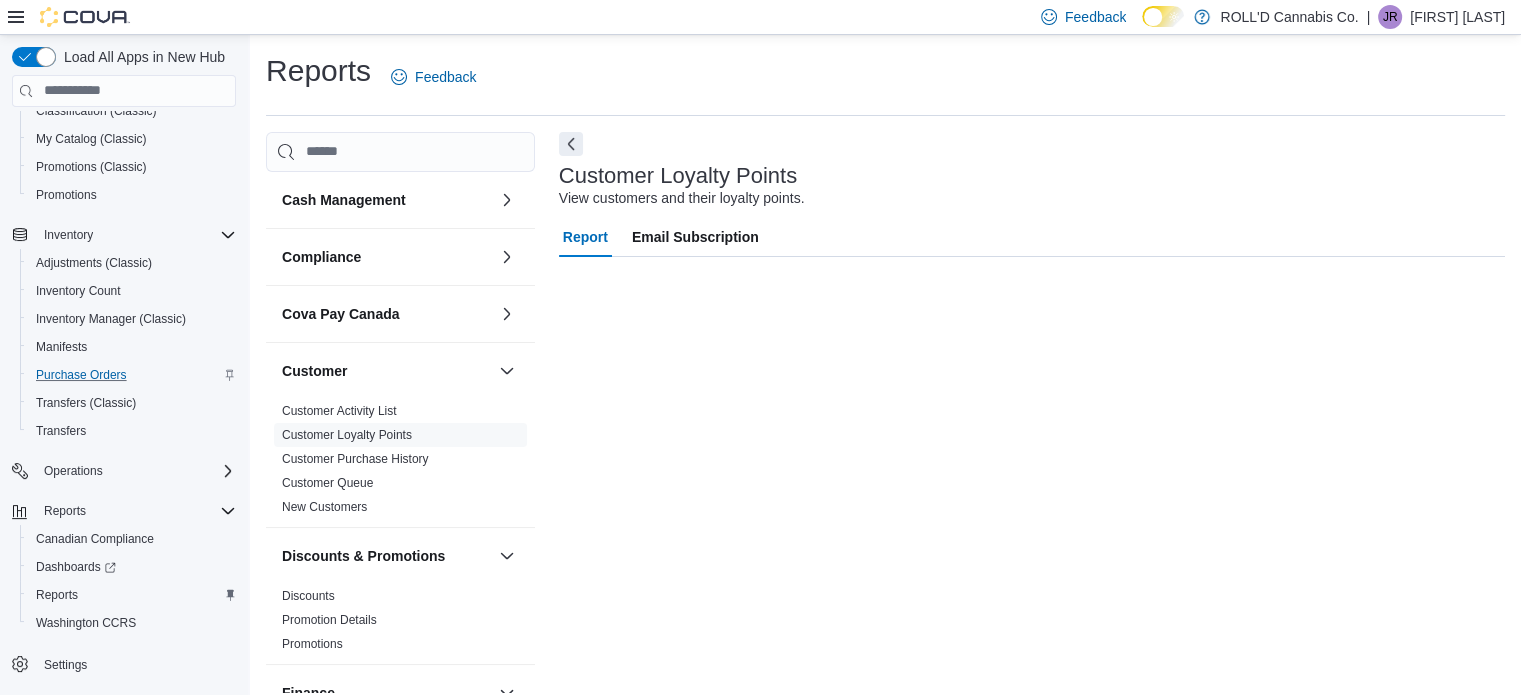 scroll, scrollTop: 13, scrollLeft: 0, axis: vertical 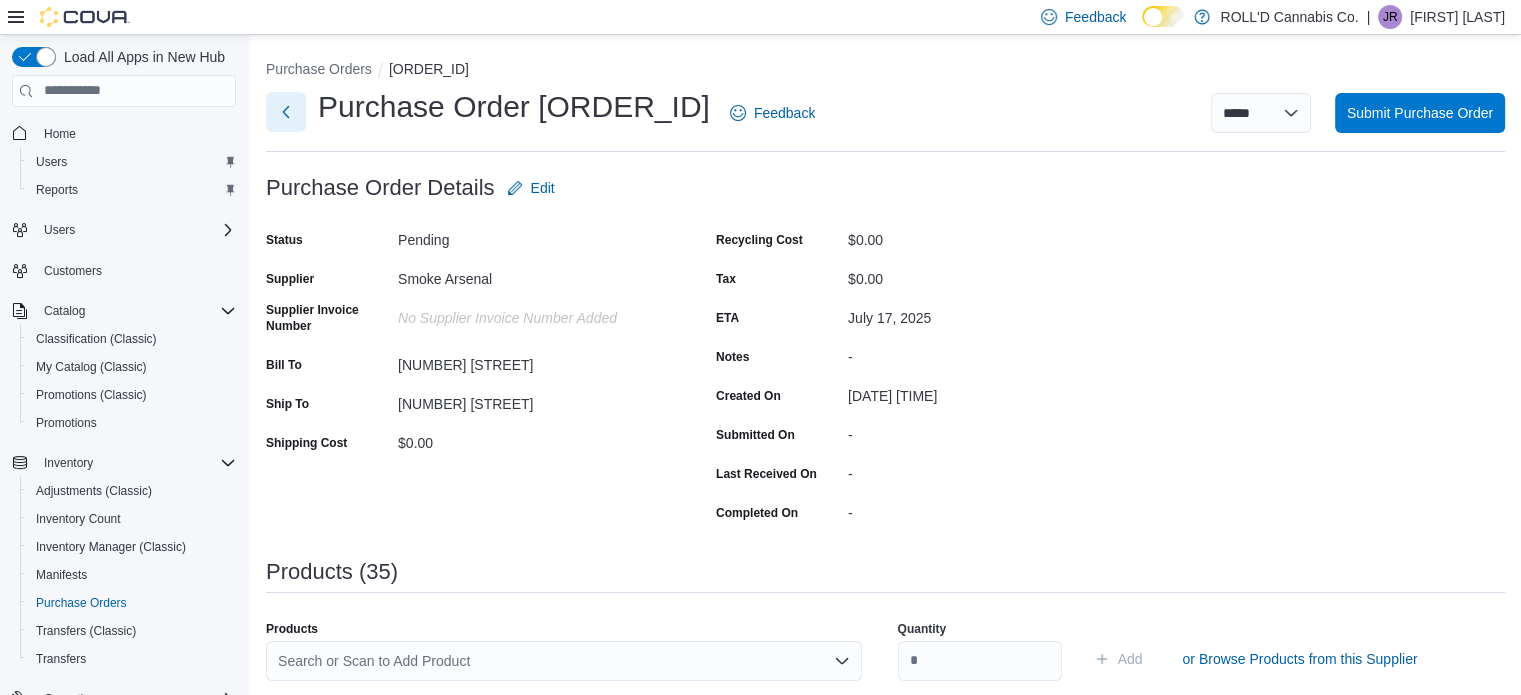 click at bounding box center [286, 112] 